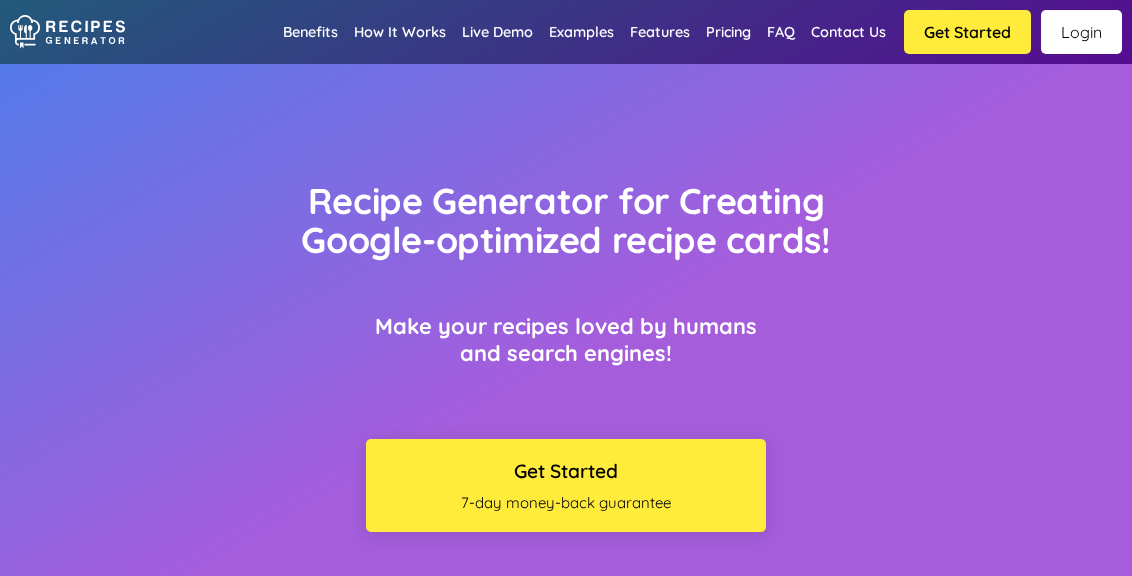 scroll, scrollTop: 10099, scrollLeft: 0, axis: vertical 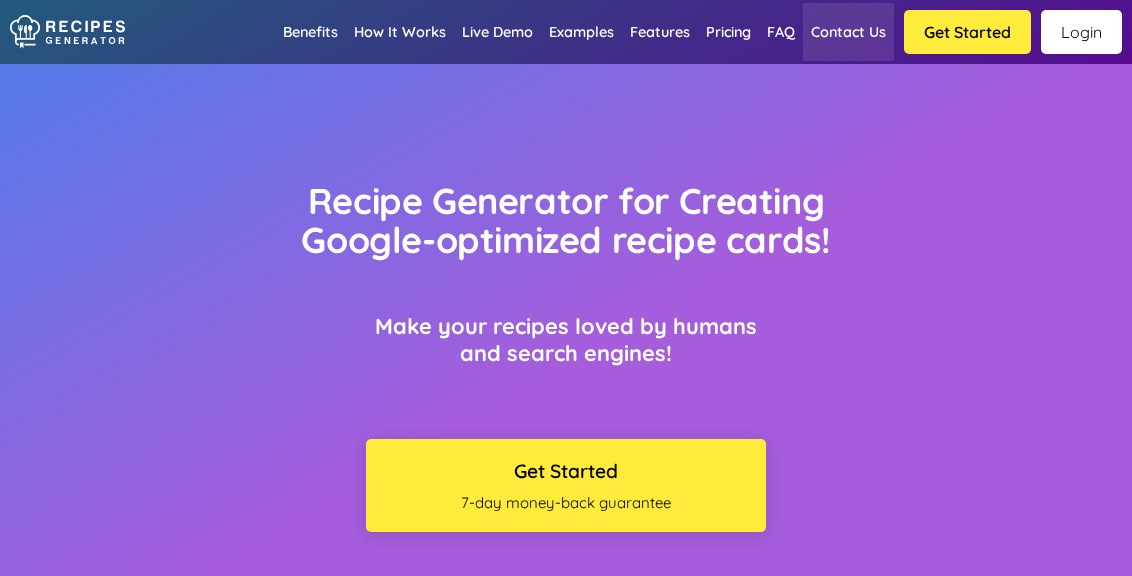 click on "Contact us" at bounding box center (848, 32) 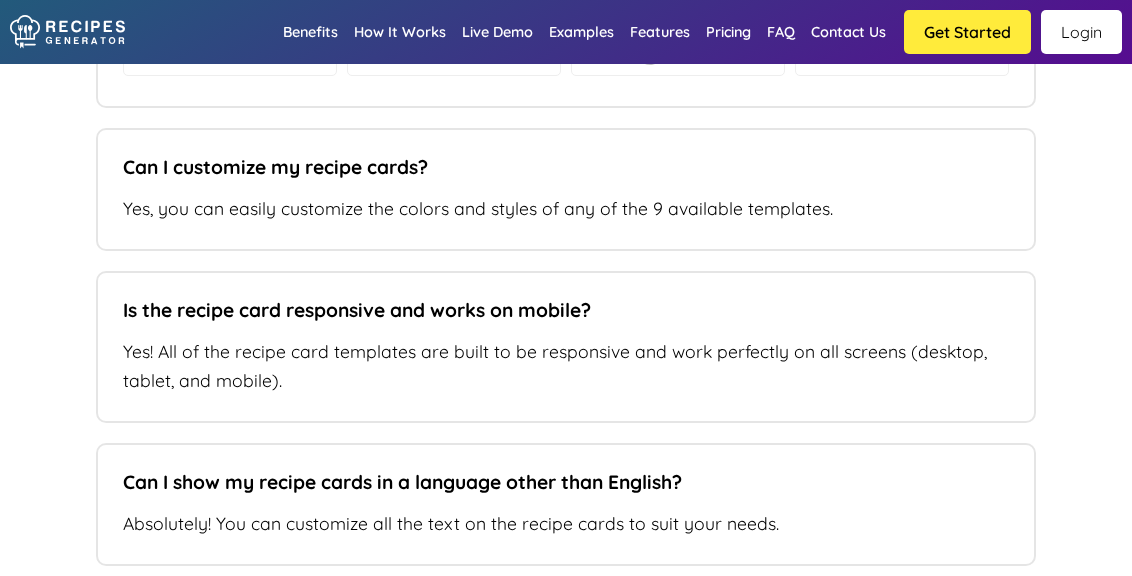 click on "Email" at bounding box center [566, 1206] 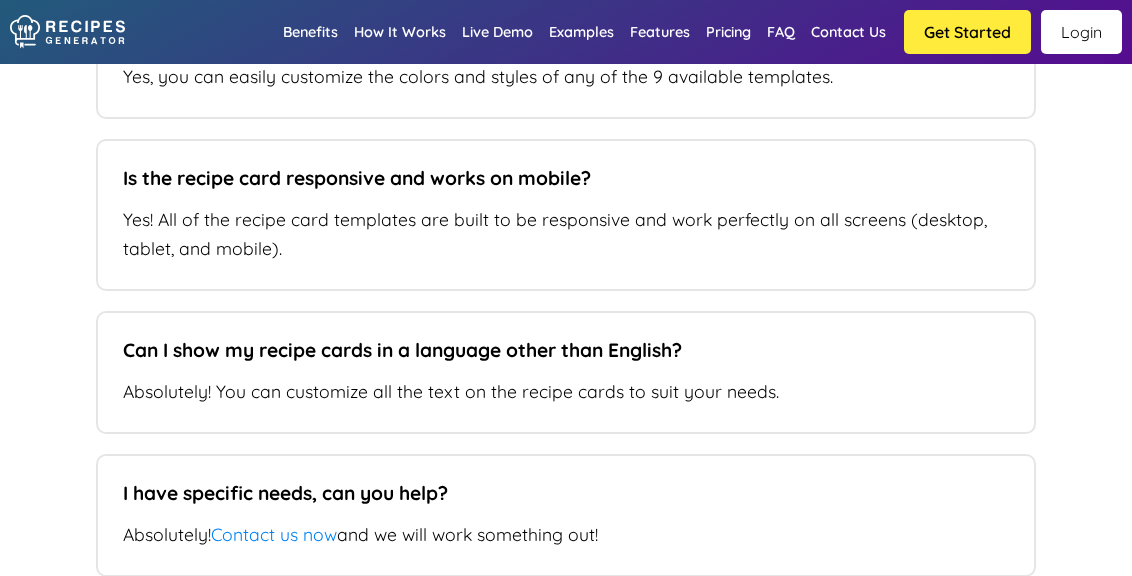 scroll, scrollTop: 12944, scrollLeft: 0, axis: vertical 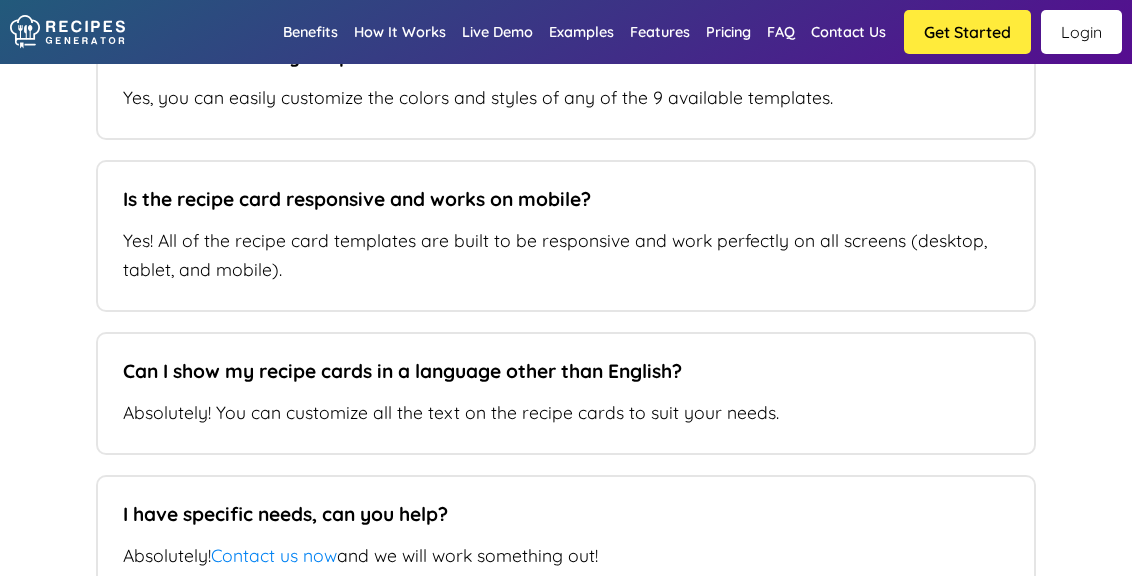 click on "I paid for a subscription yesterday.  I was charged $30 and also $18.  I don't understand.  But when I log on to Recipes Generator, it says my subscription has expired!  Please advise about the problems." at bounding box center (566, 1373) 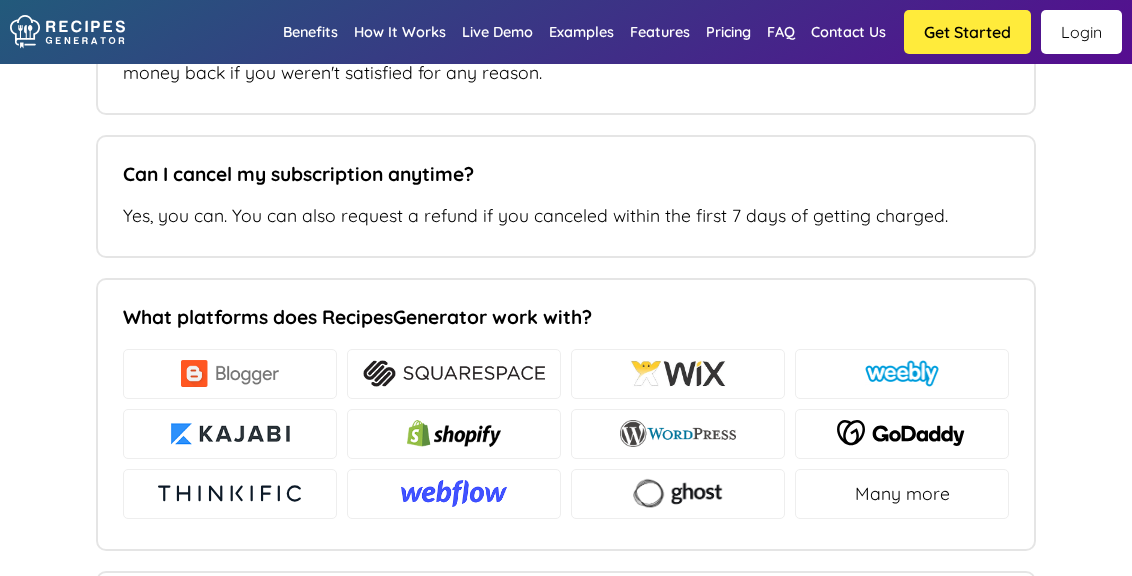 scroll, scrollTop: 12366, scrollLeft: 0, axis: vertical 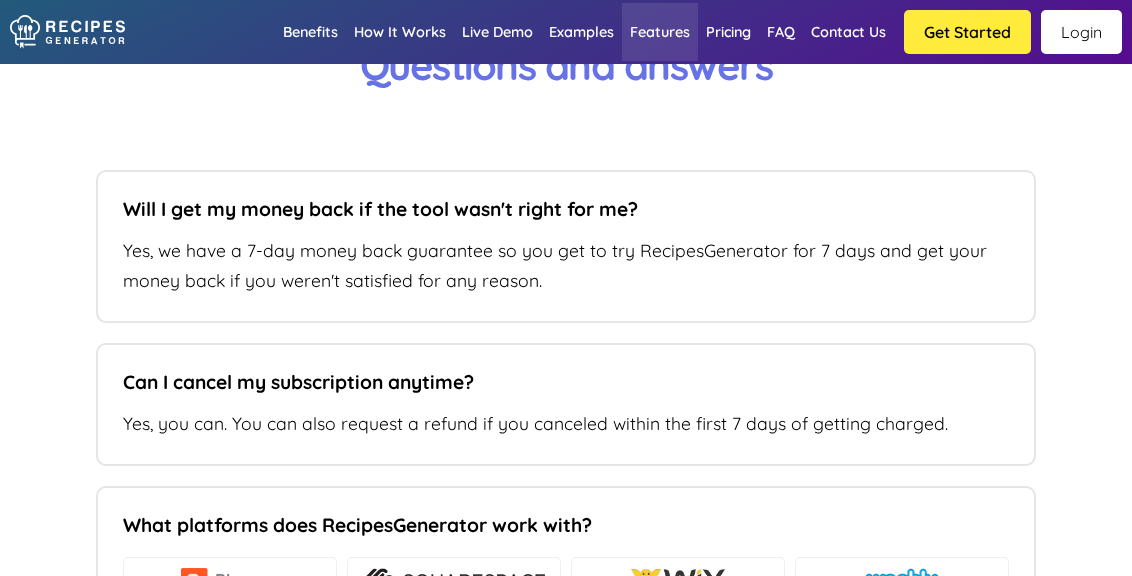 click on "Features" at bounding box center (660, 32) 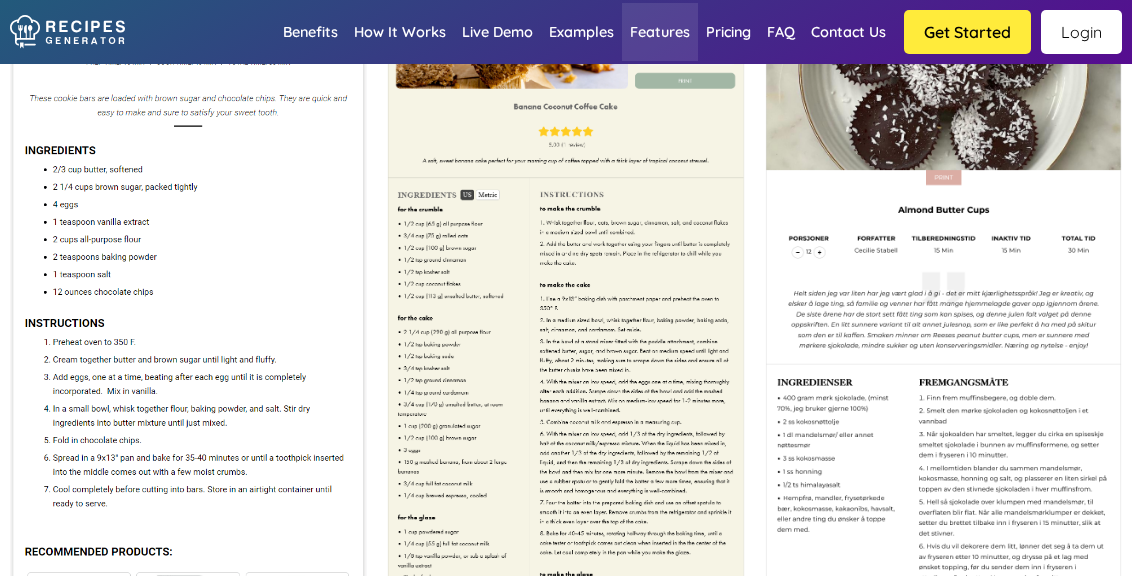 scroll, scrollTop: 8925, scrollLeft: 0, axis: vertical 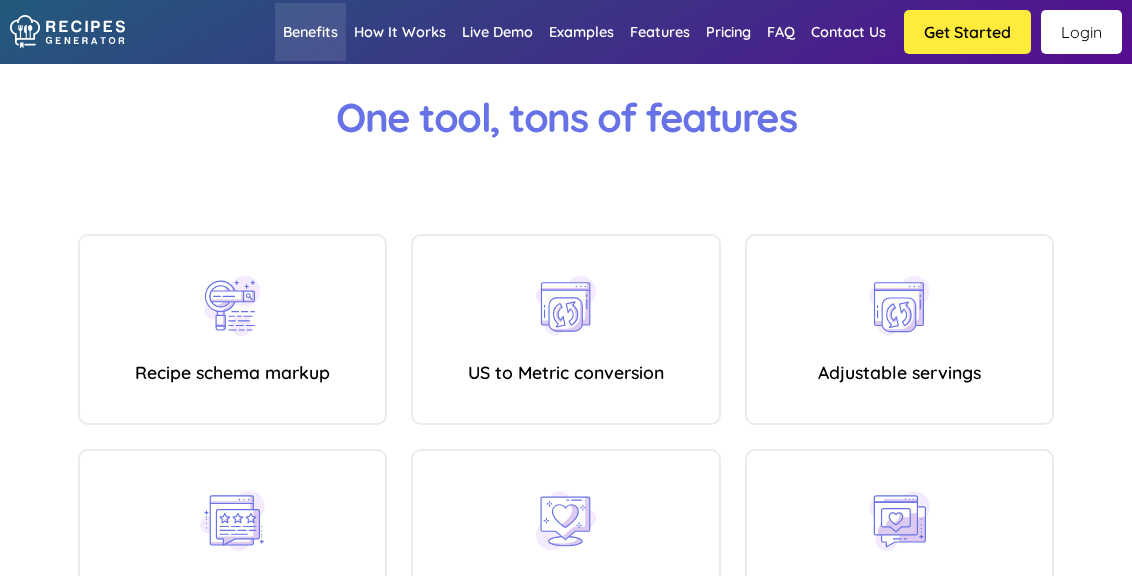 click on "Benefits" at bounding box center (310, 32) 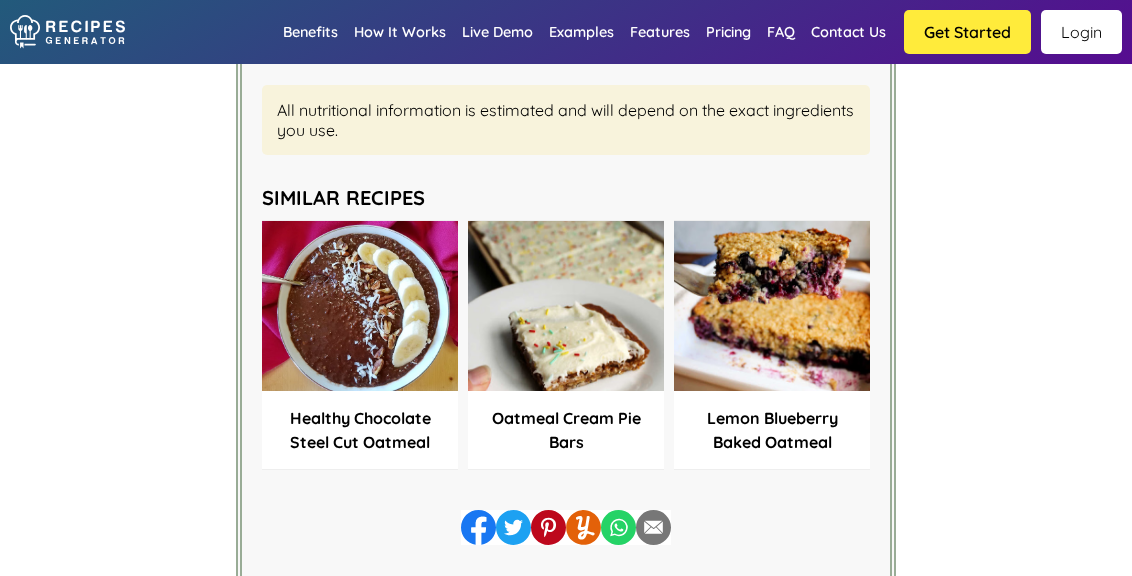 scroll, scrollTop: 5624, scrollLeft: 0, axis: vertical 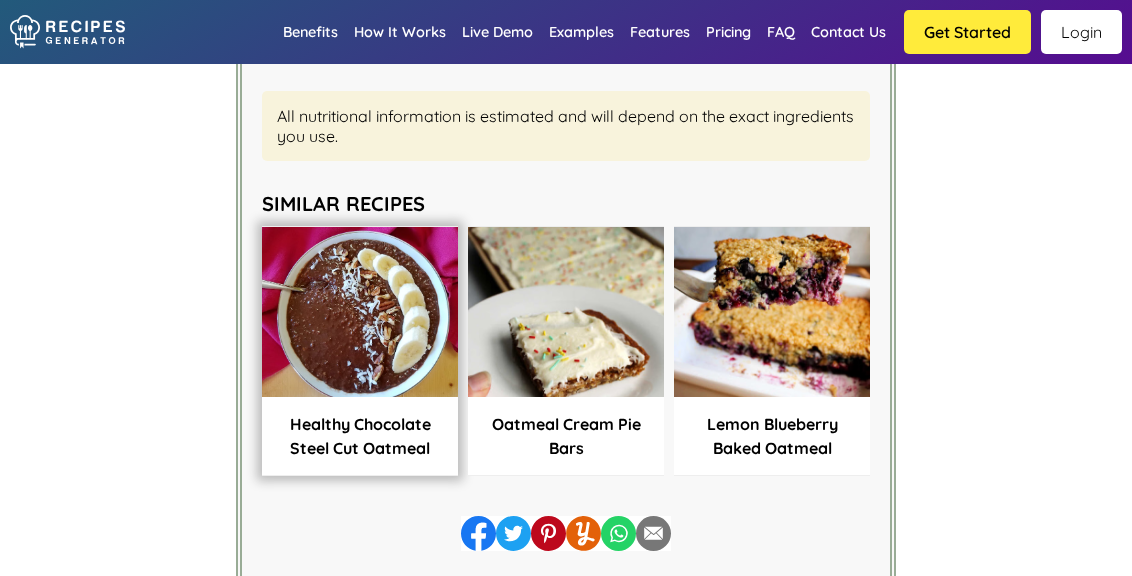 click on "Healthy Chocolate Steel Cut Oatmeal" at bounding box center (360, 436) 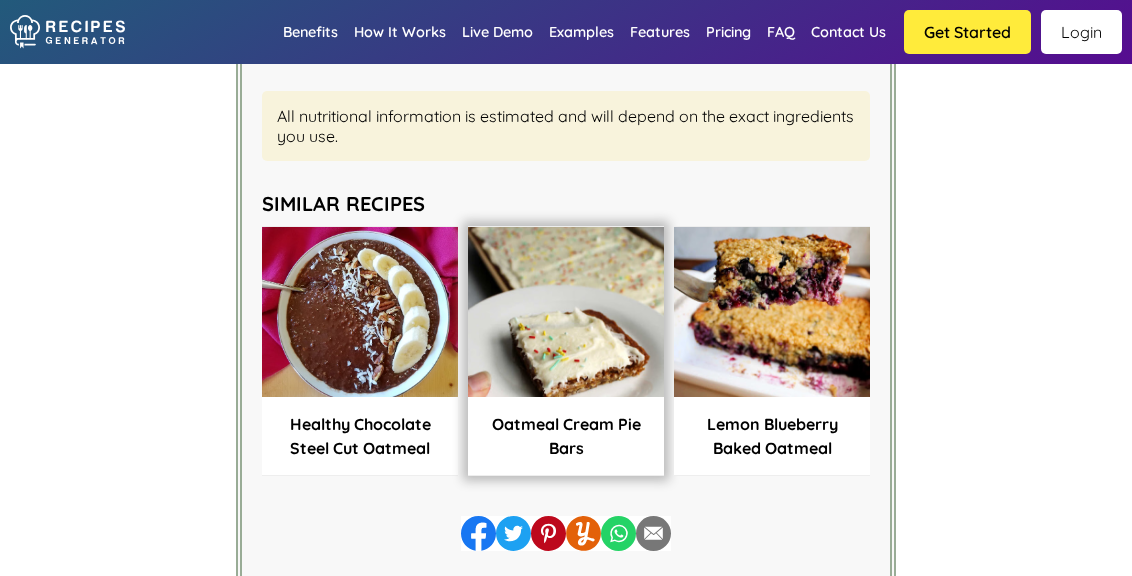 click at bounding box center (566, 312) 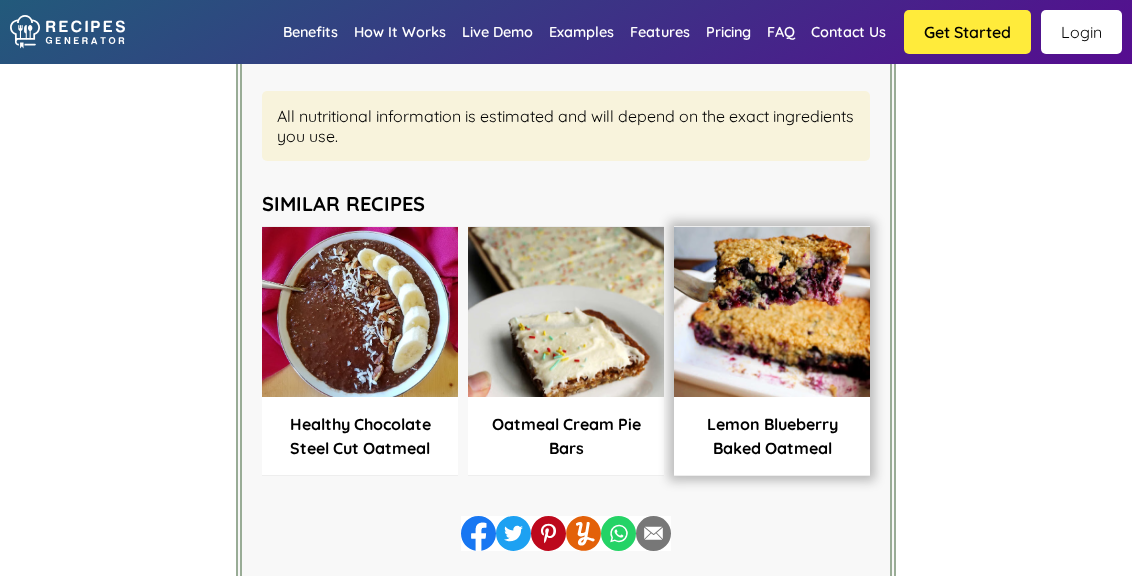 click at bounding box center (772, 312) 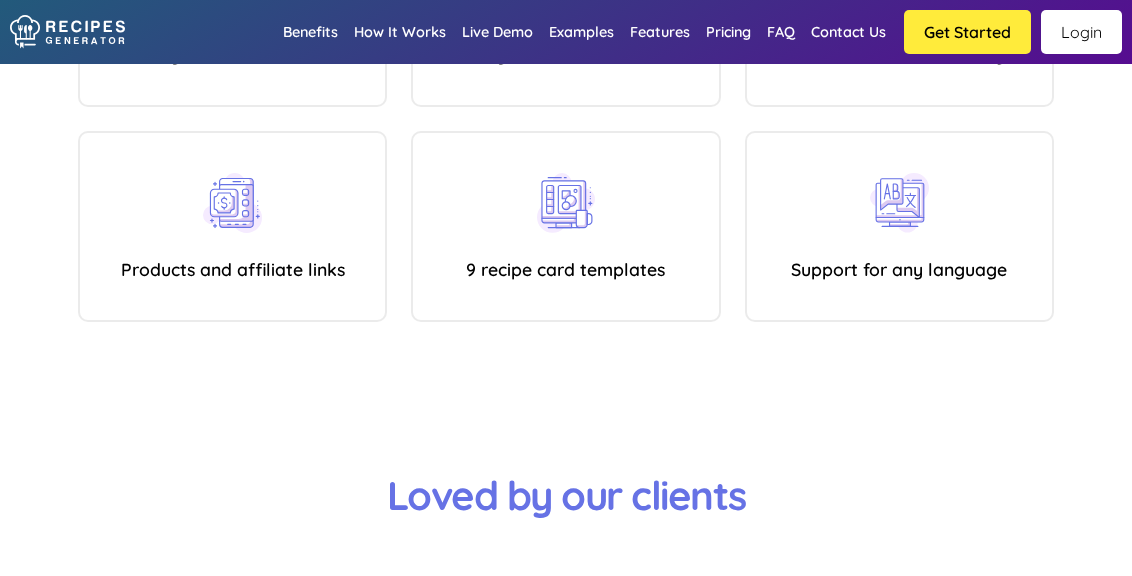 scroll, scrollTop: 9887, scrollLeft: 0, axis: vertical 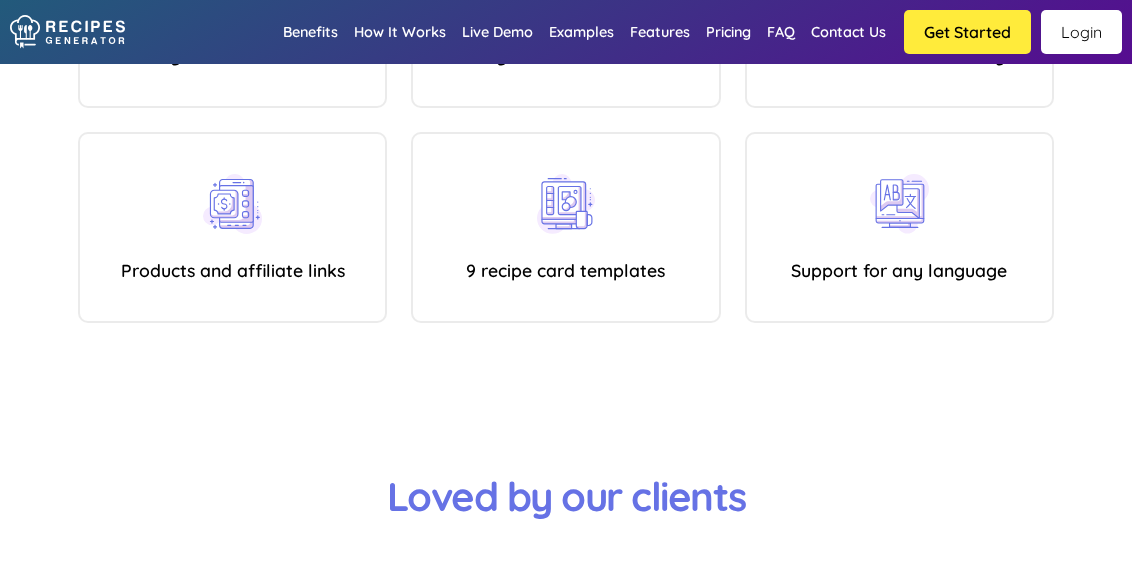 click 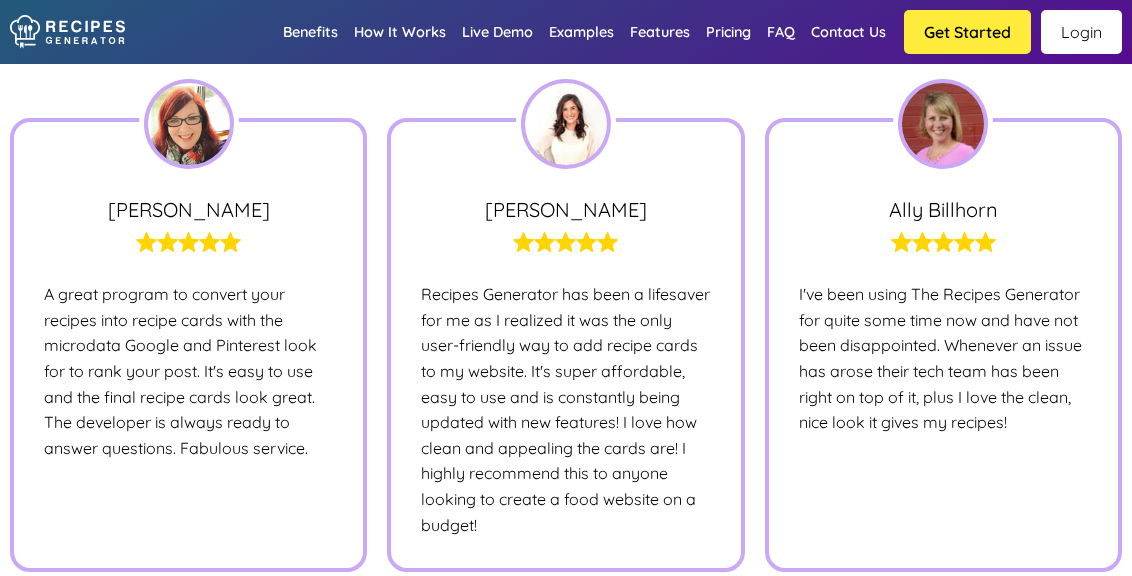 scroll, scrollTop: 10520, scrollLeft: 0, axis: vertical 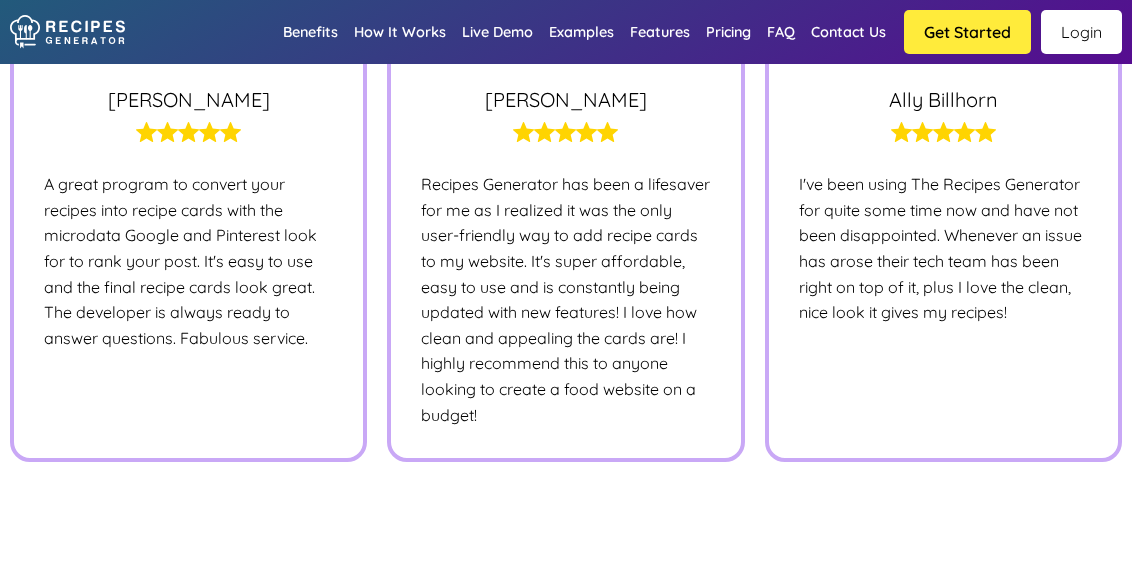 click on "Login" at bounding box center [1081, 32] 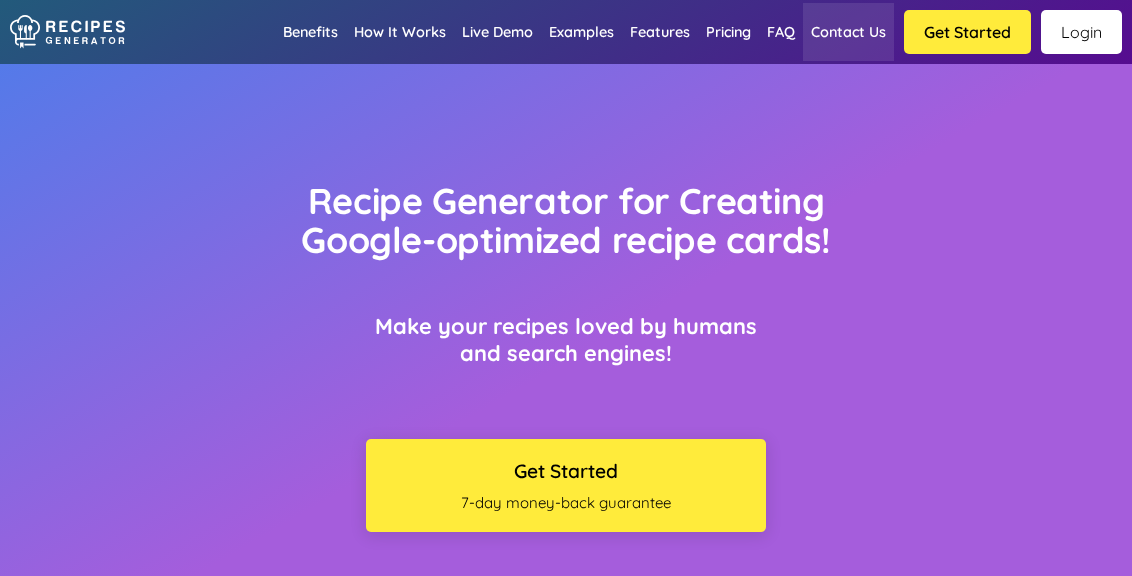 scroll, scrollTop: 0, scrollLeft: 0, axis: both 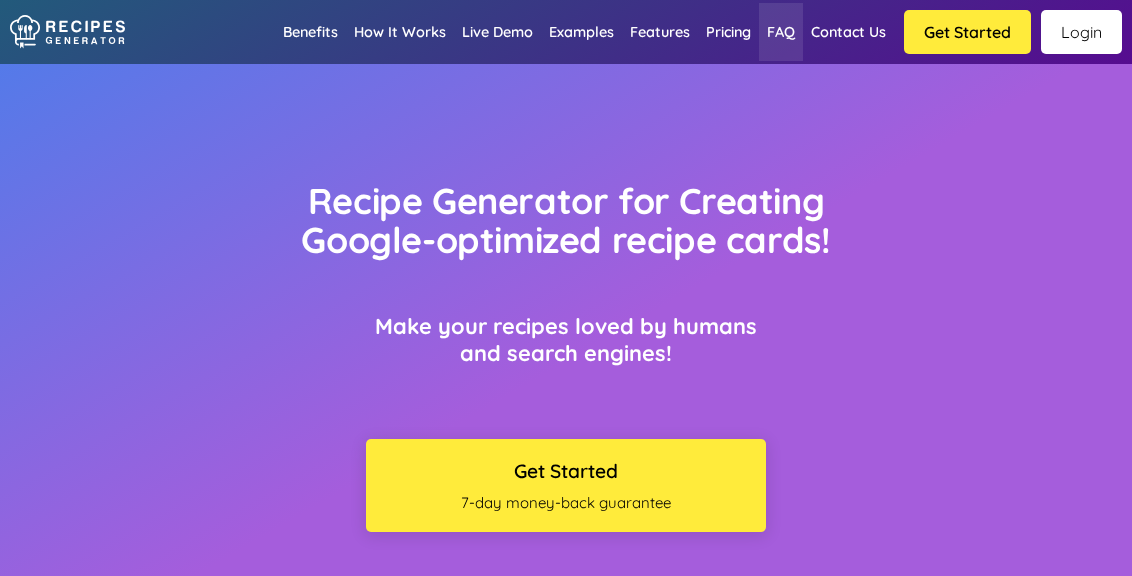 click on "FAQ" at bounding box center [781, 32] 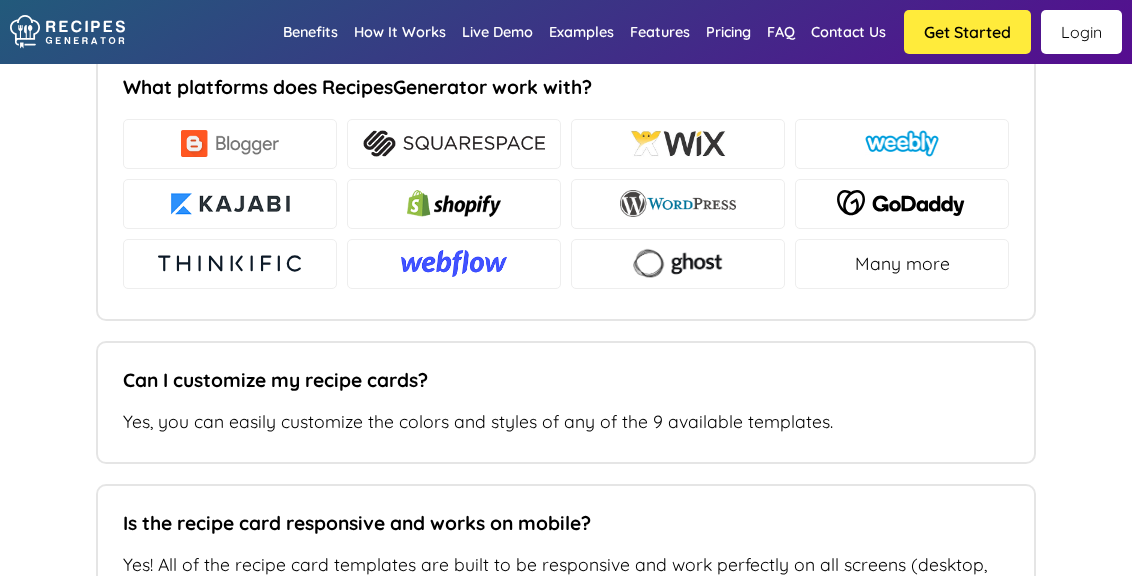 scroll, scrollTop: 12651, scrollLeft: 0, axis: vertical 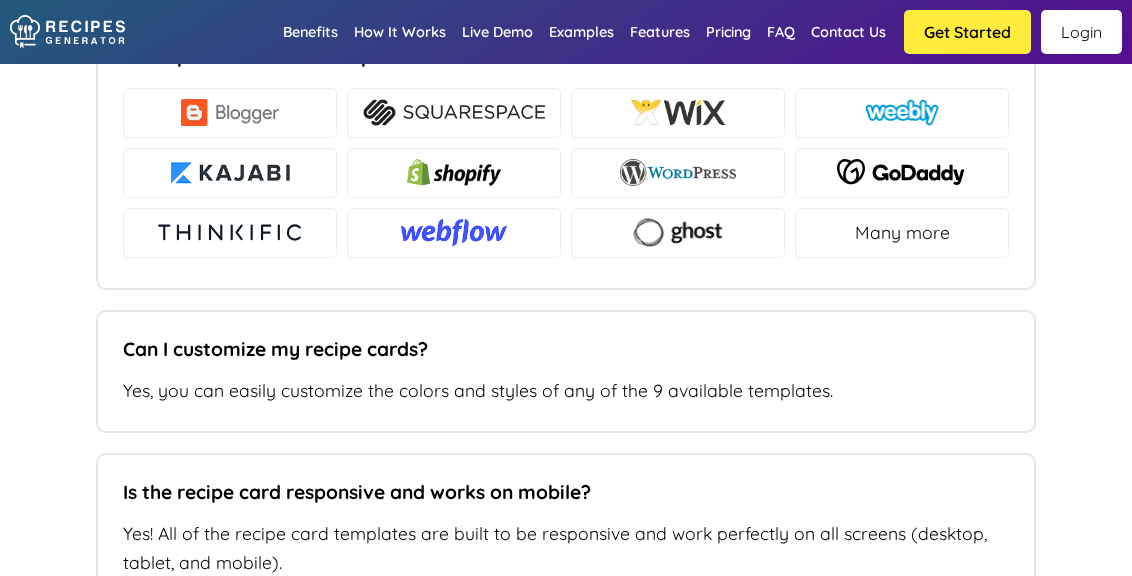 click on "Email" at bounding box center (566, 1388) 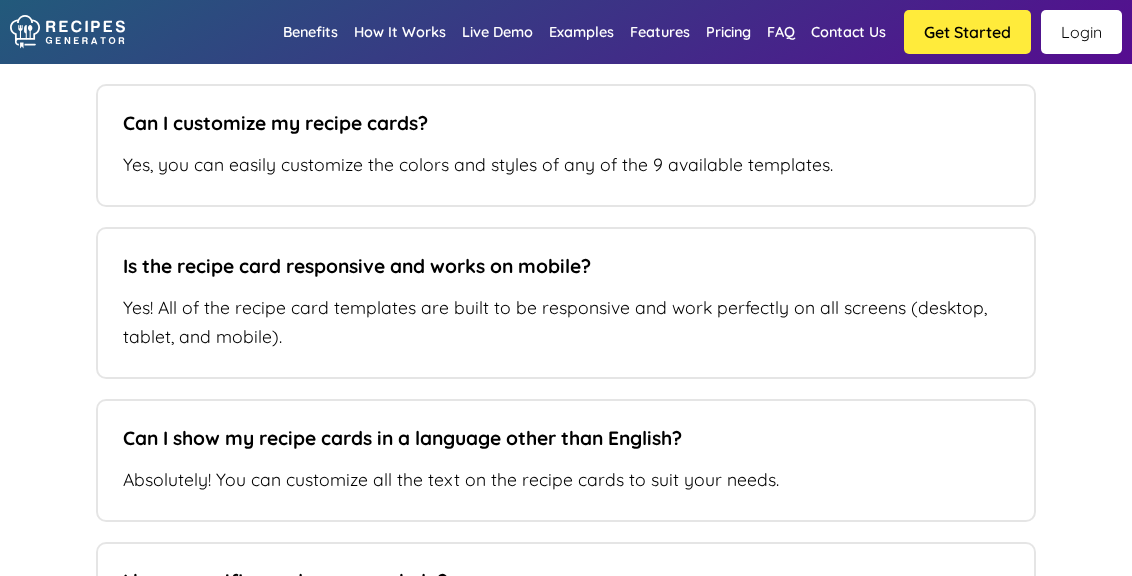 scroll, scrollTop: 12879, scrollLeft: 0, axis: vertical 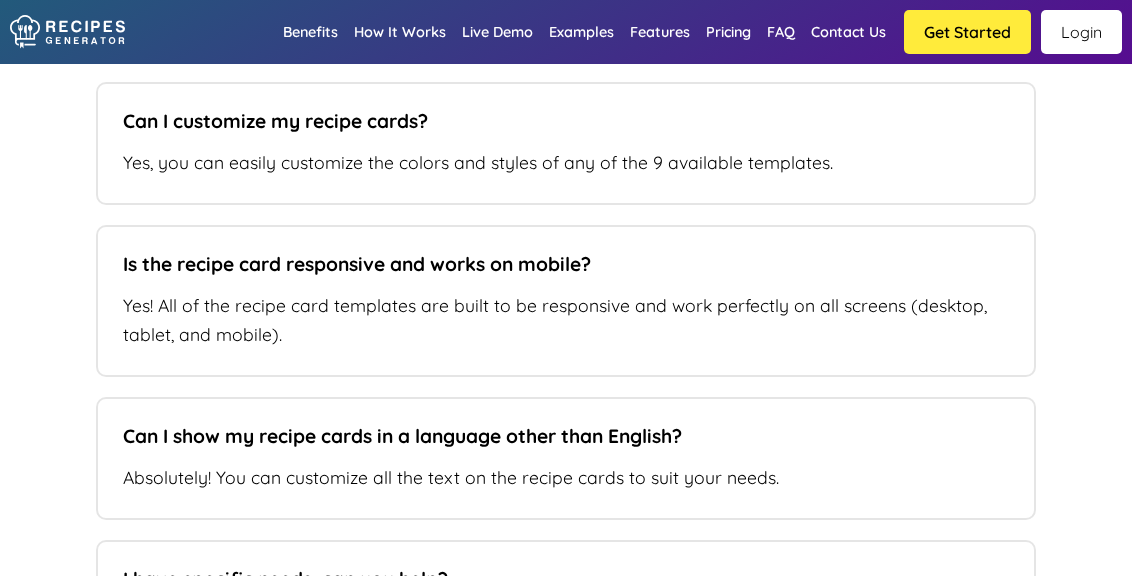 type on "www.misscookbook.com" 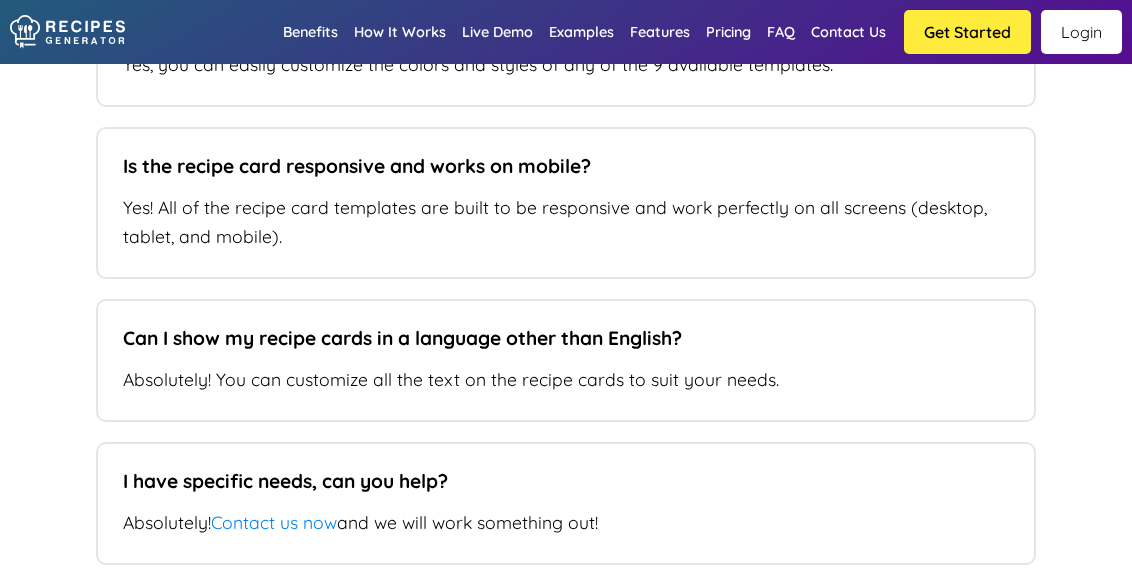 scroll, scrollTop: 13096, scrollLeft: 0, axis: vertical 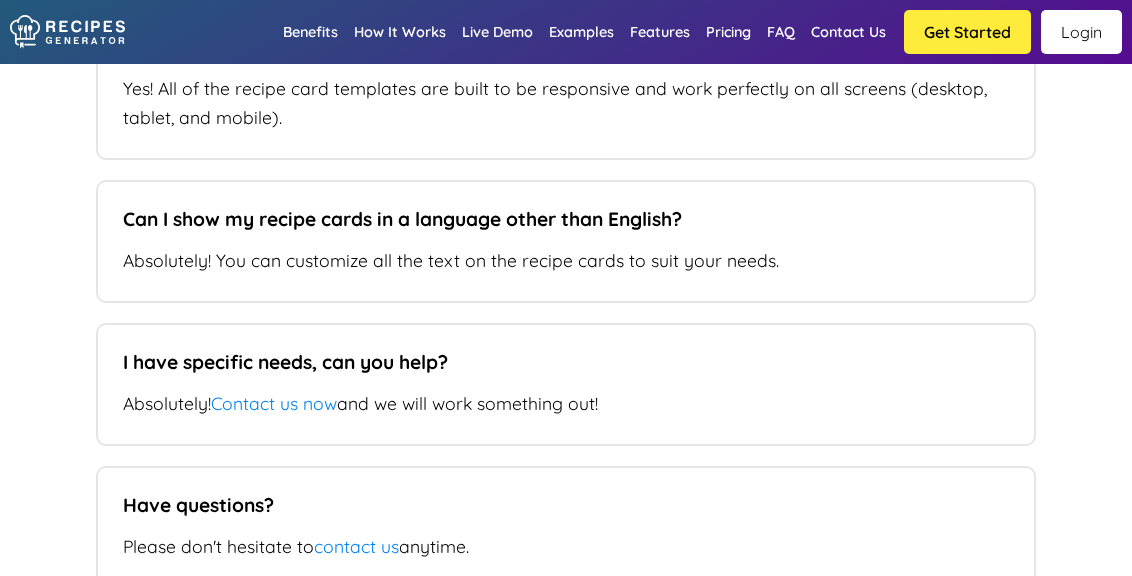 type on "I paid for a subscription on July 11, 2025.  I never received a receipt.  I checked with my credit card company and my card was charged.  When I login - a large pop-up with prices appears and tells me that my subscription has expired.  Please advise.
Pamela Ricker" 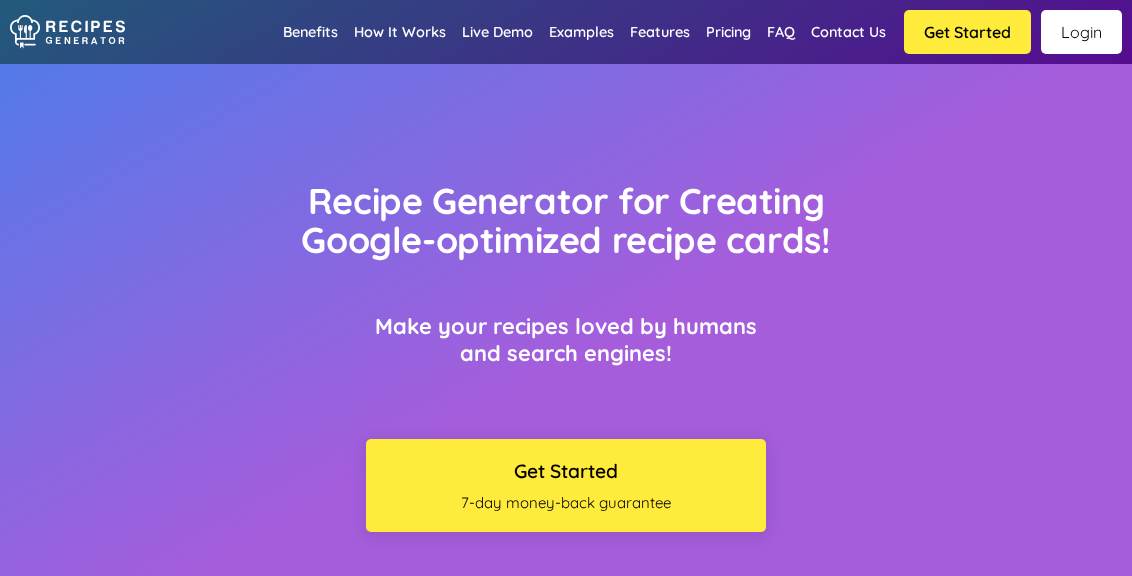 scroll, scrollTop: 13096, scrollLeft: 0, axis: vertical 